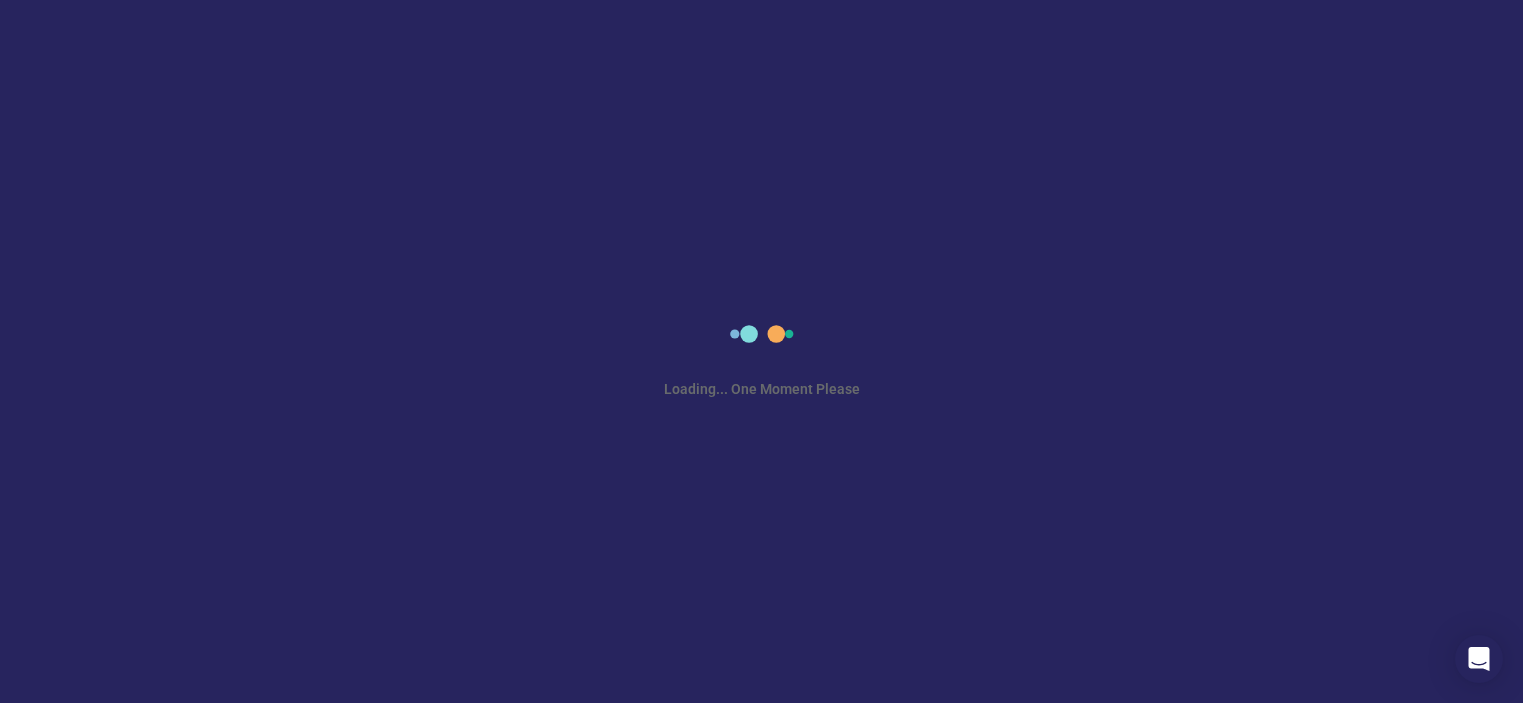 scroll, scrollTop: 0, scrollLeft: 0, axis: both 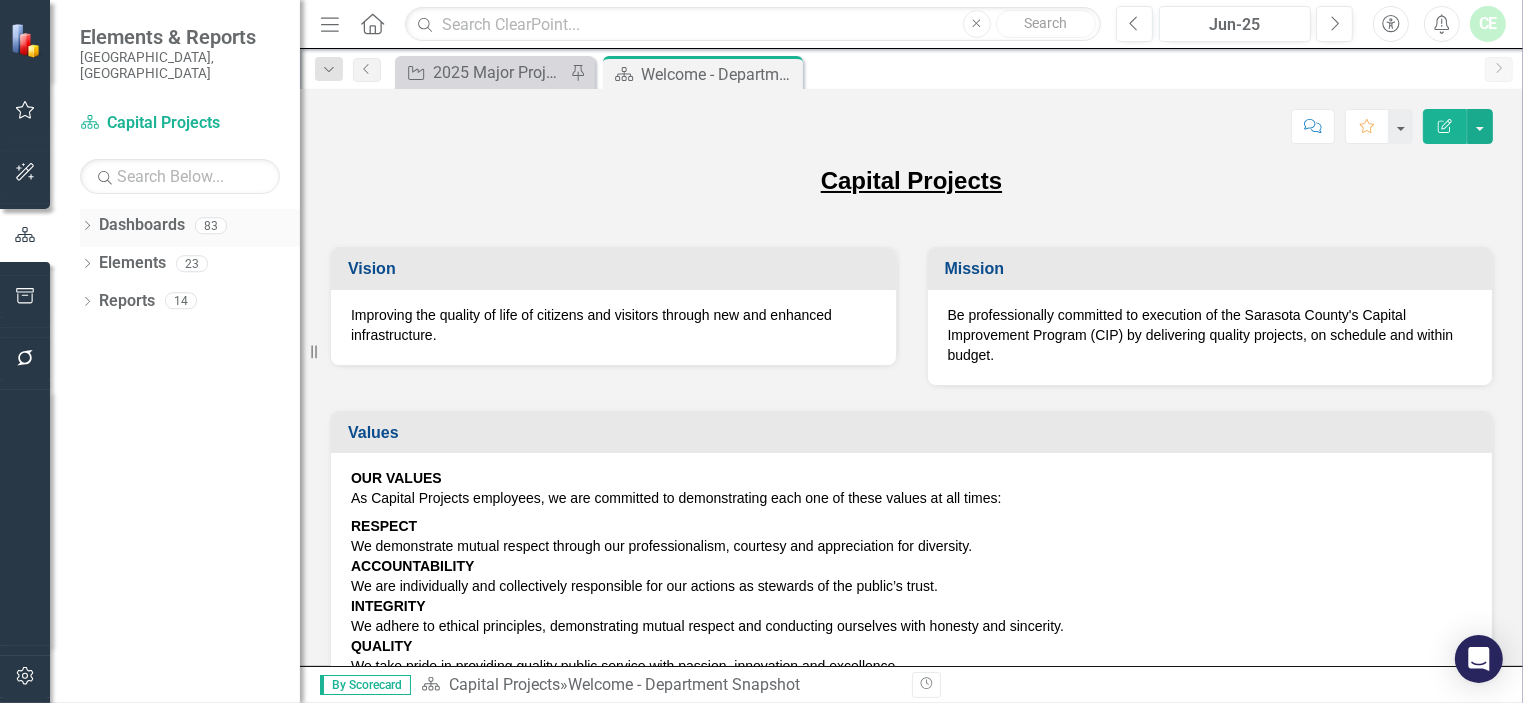 click on "Dropdown" 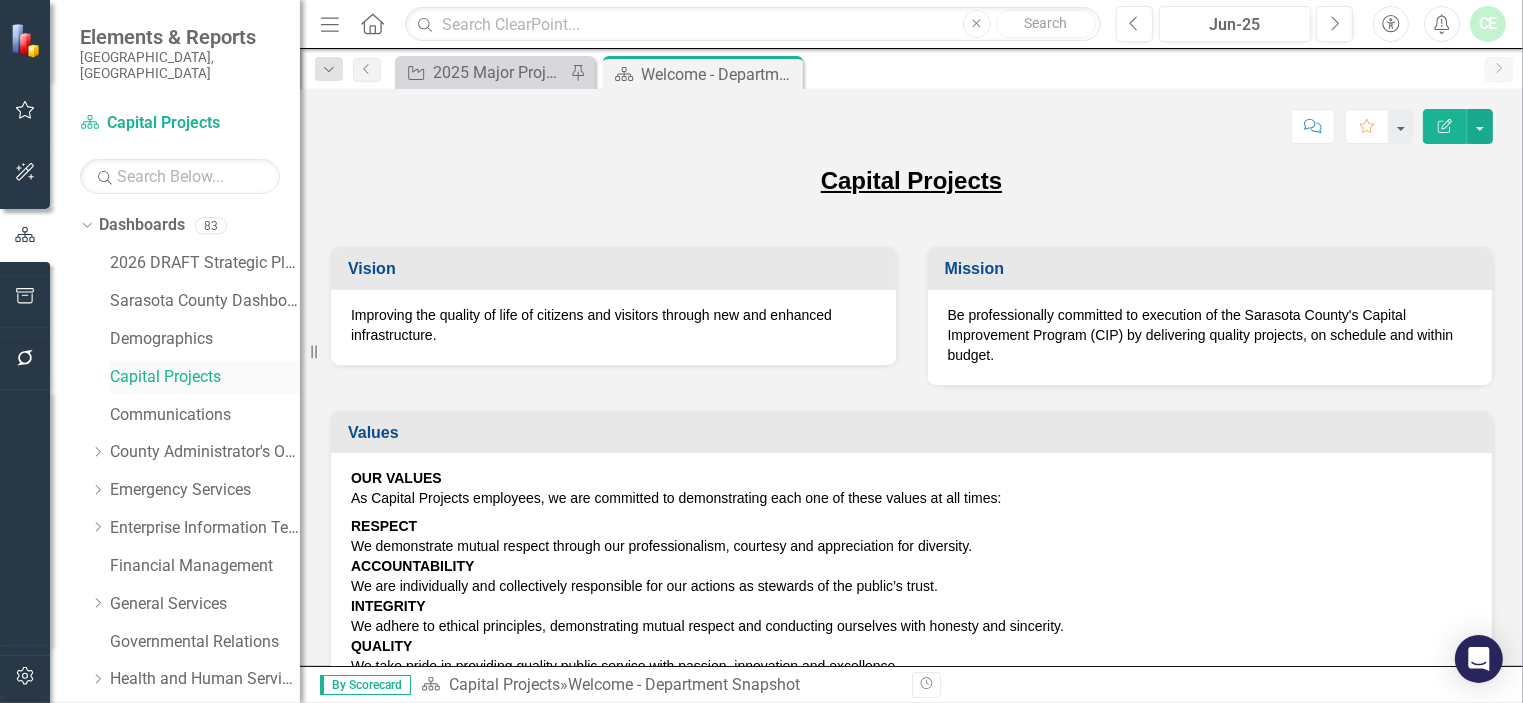 click on "Capital Projects" at bounding box center (205, 377) 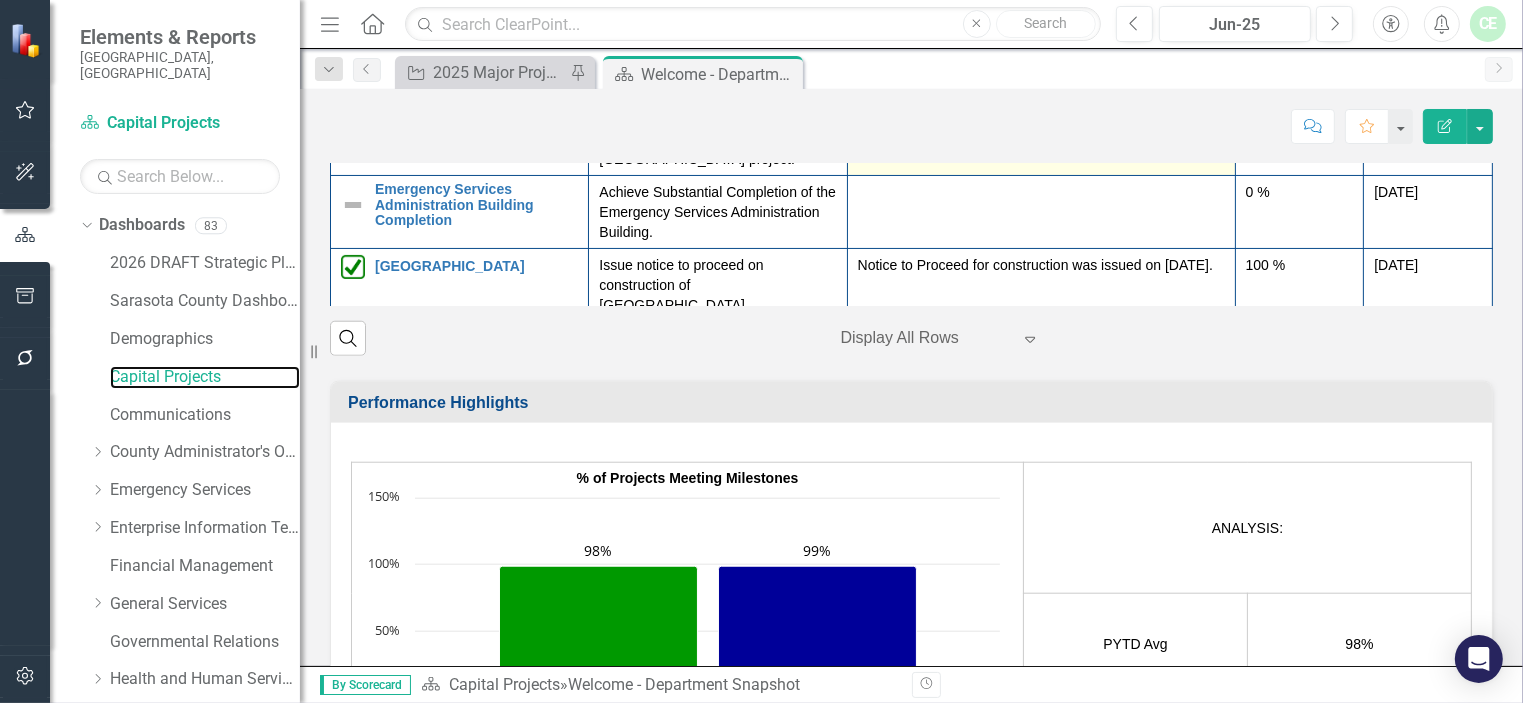 scroll, scrollTop: 2026, scrollLeft: 0, axis: vertical 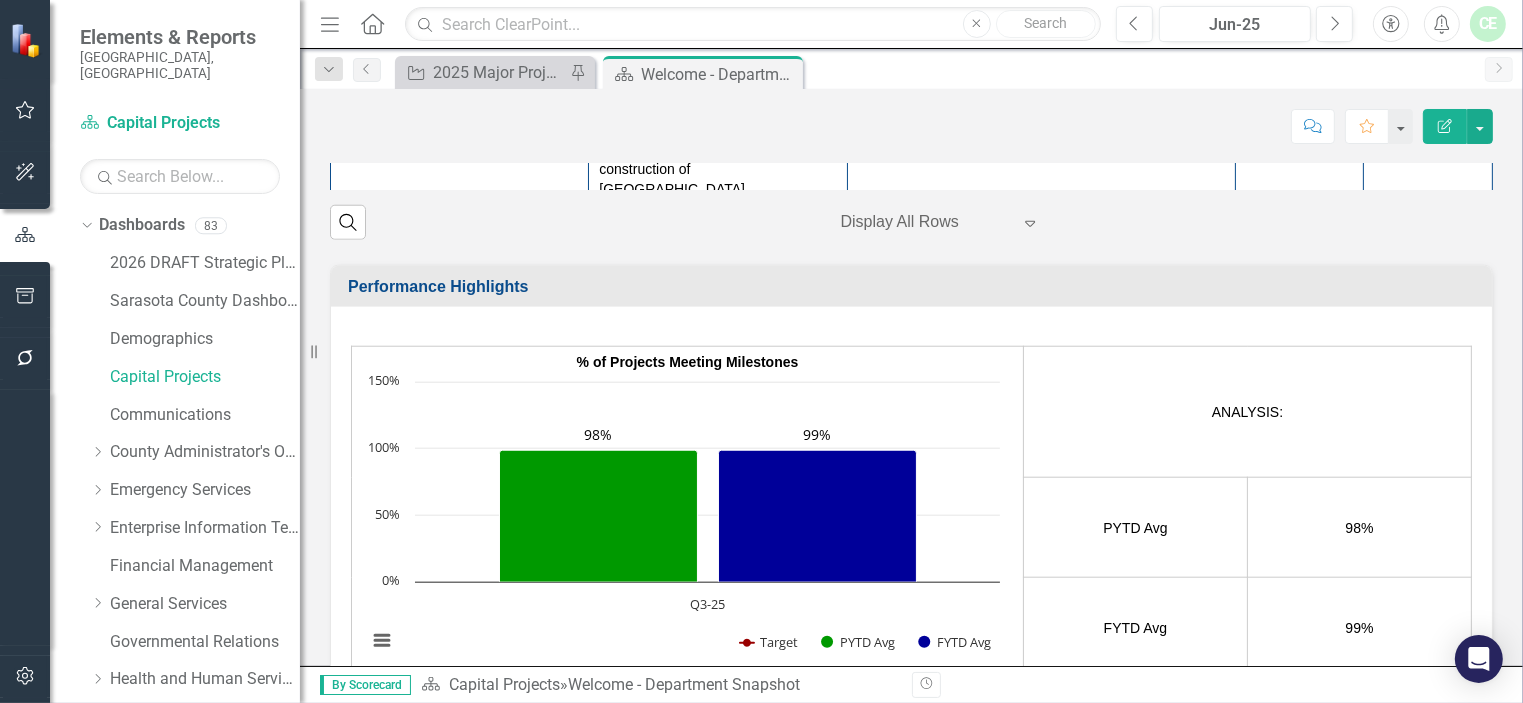 click at bounding box center [353, 89] 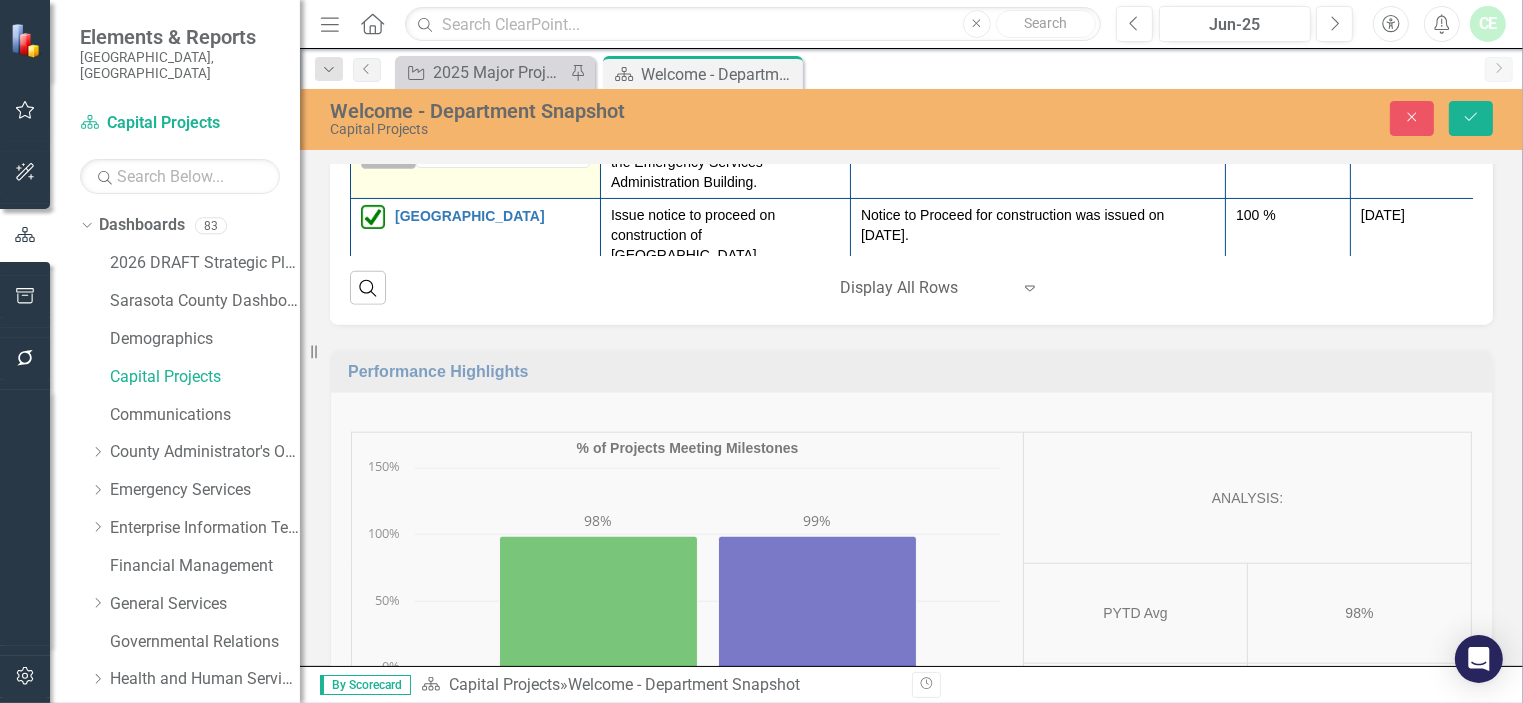click on "Expand" 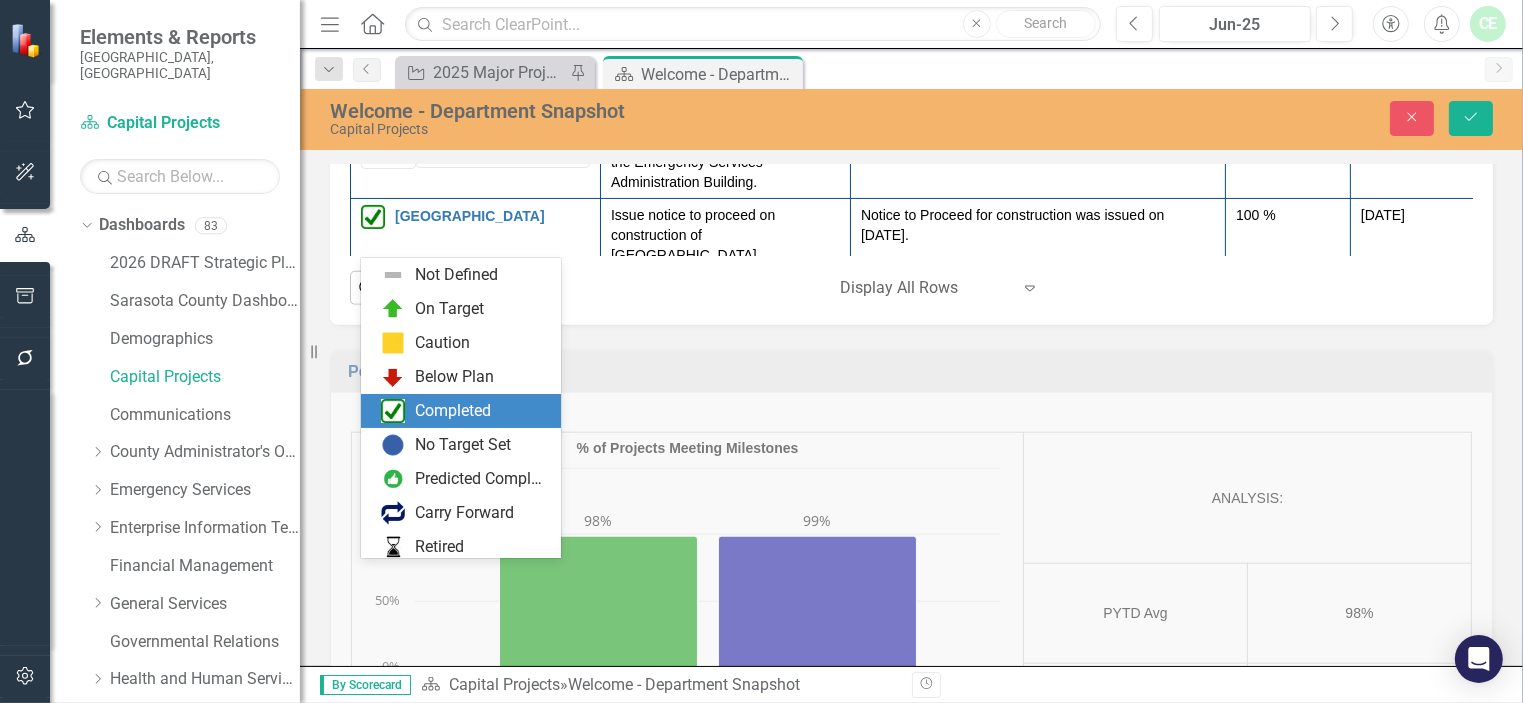 click on "Completed" at bounding box center [453, 411] 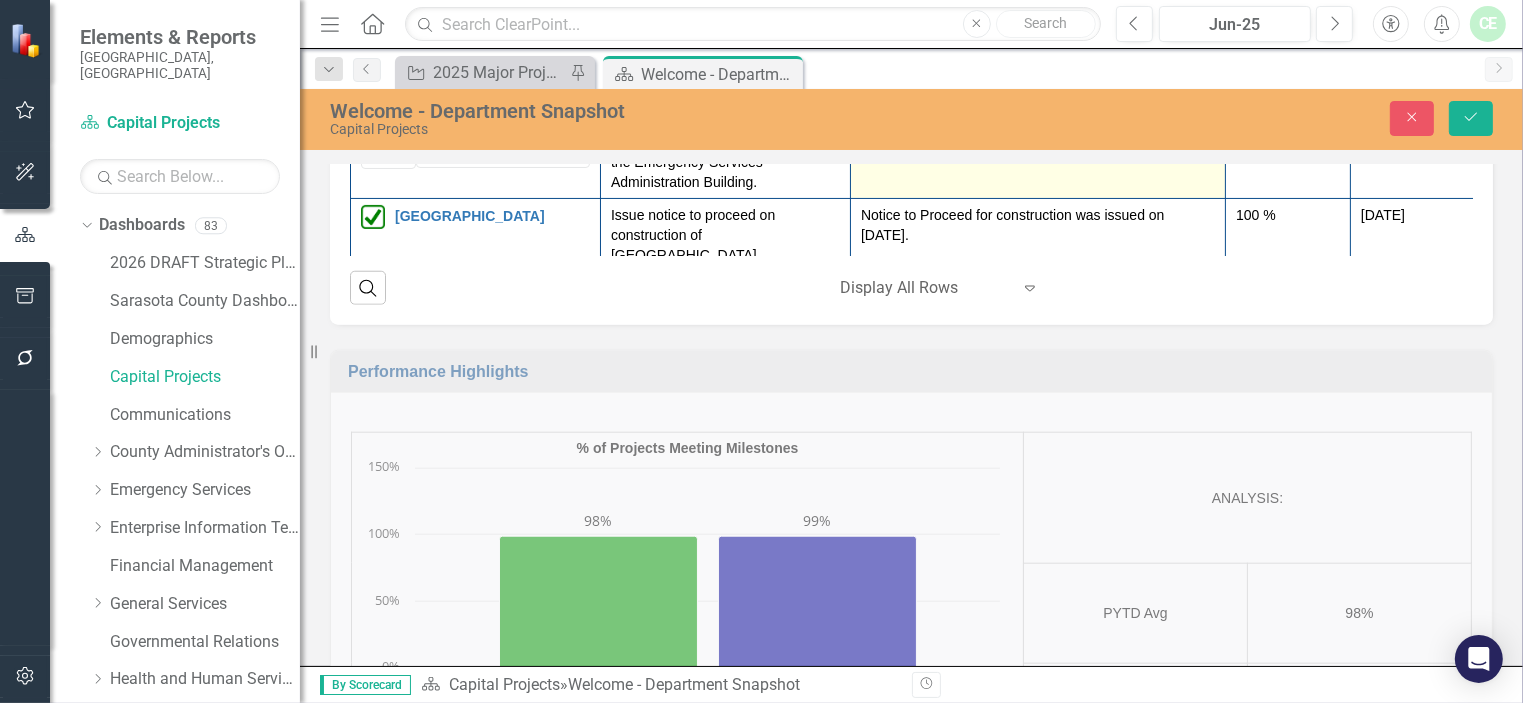 click at bounding box center (1038, 144) 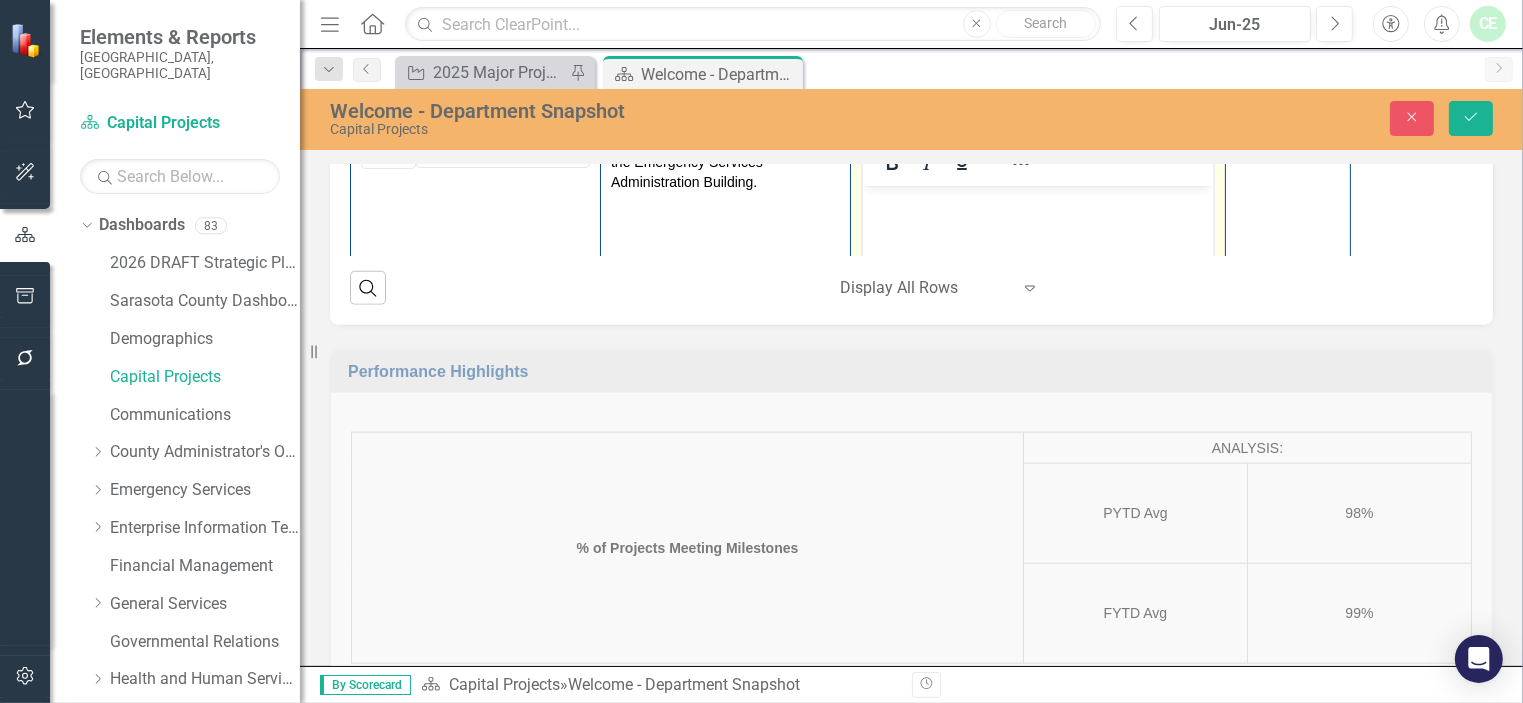 scroll, scrollTop: 0, scrollLeft: 0, axis: both 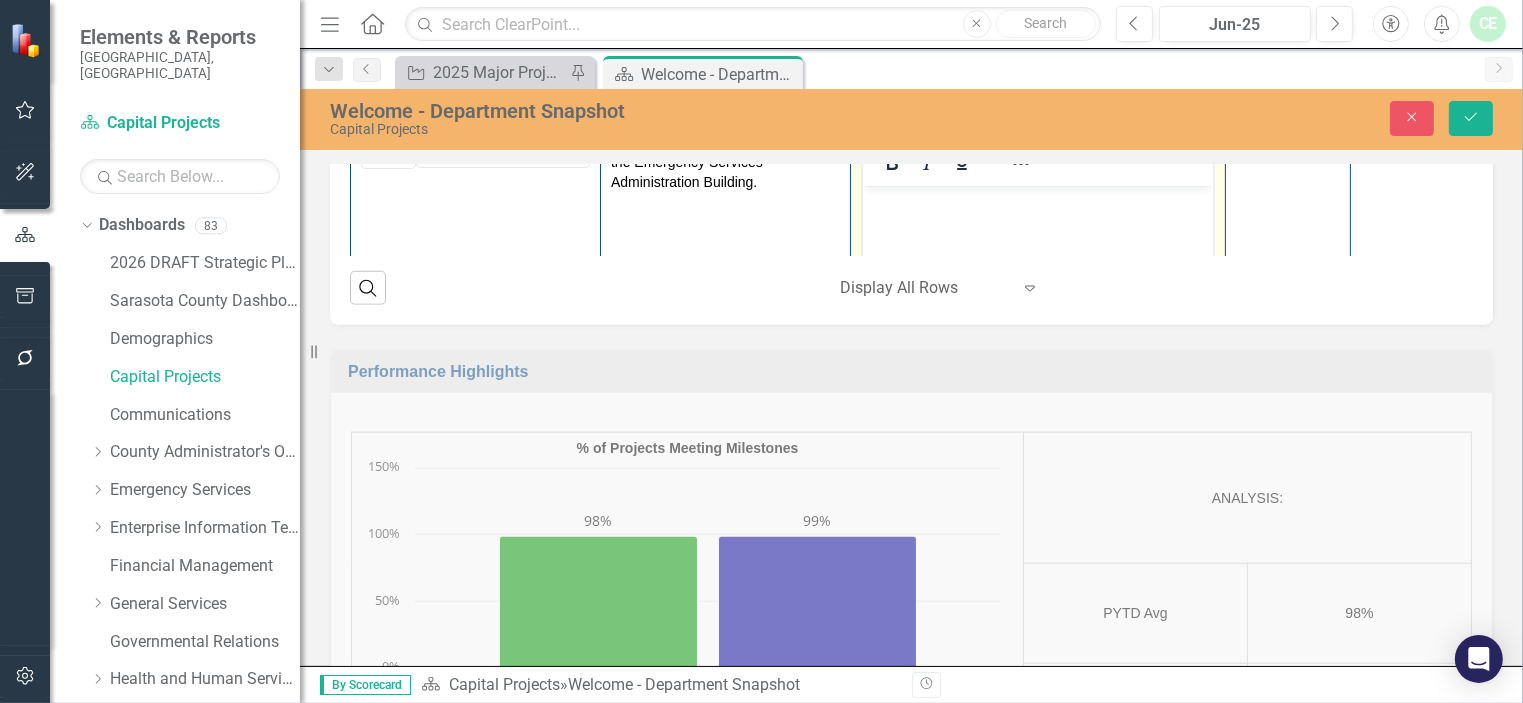 drag, startPoint x: 872, startPoint y: 208, endPoint x: 886, endPoint y: 208, distance: 14 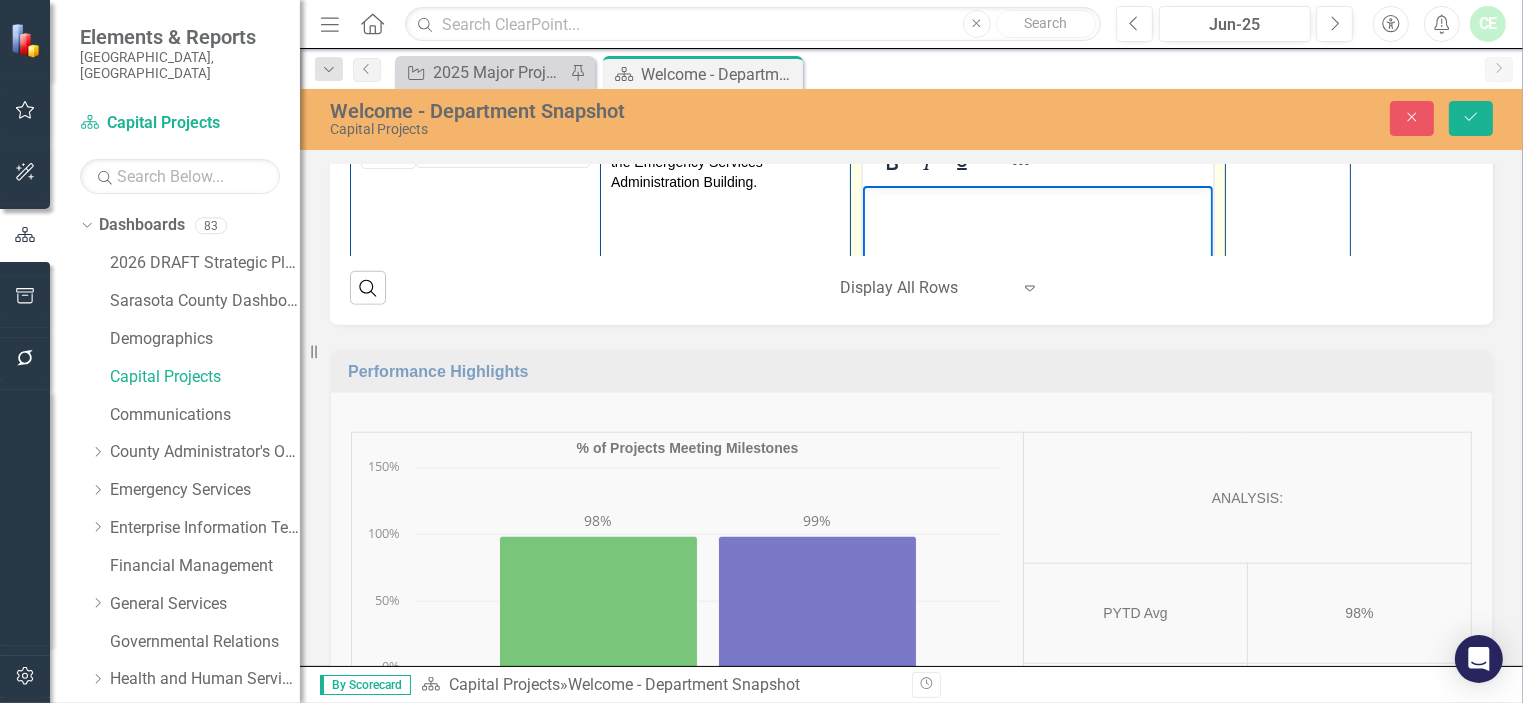 type 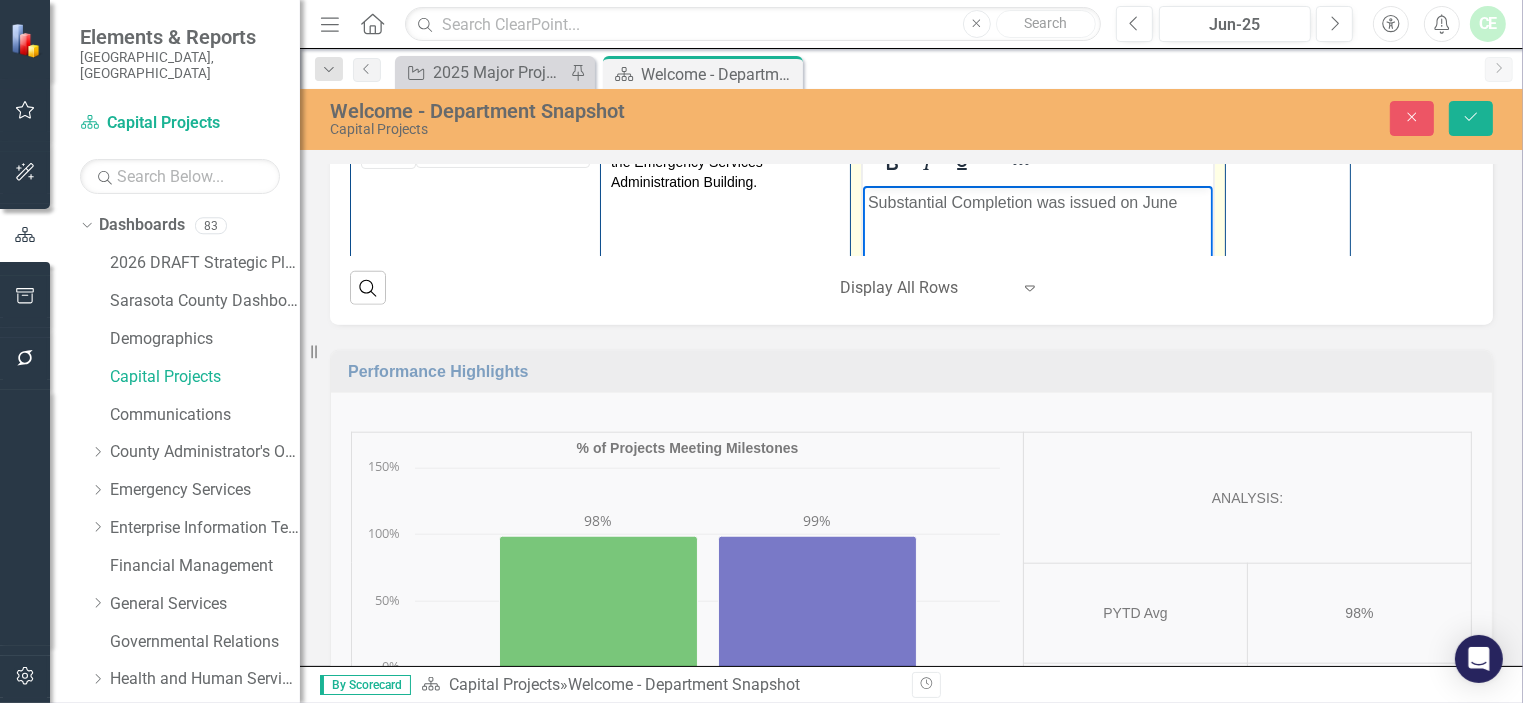 click on "Substantial Completion was issued on June" at bounding box center (1037, 202) 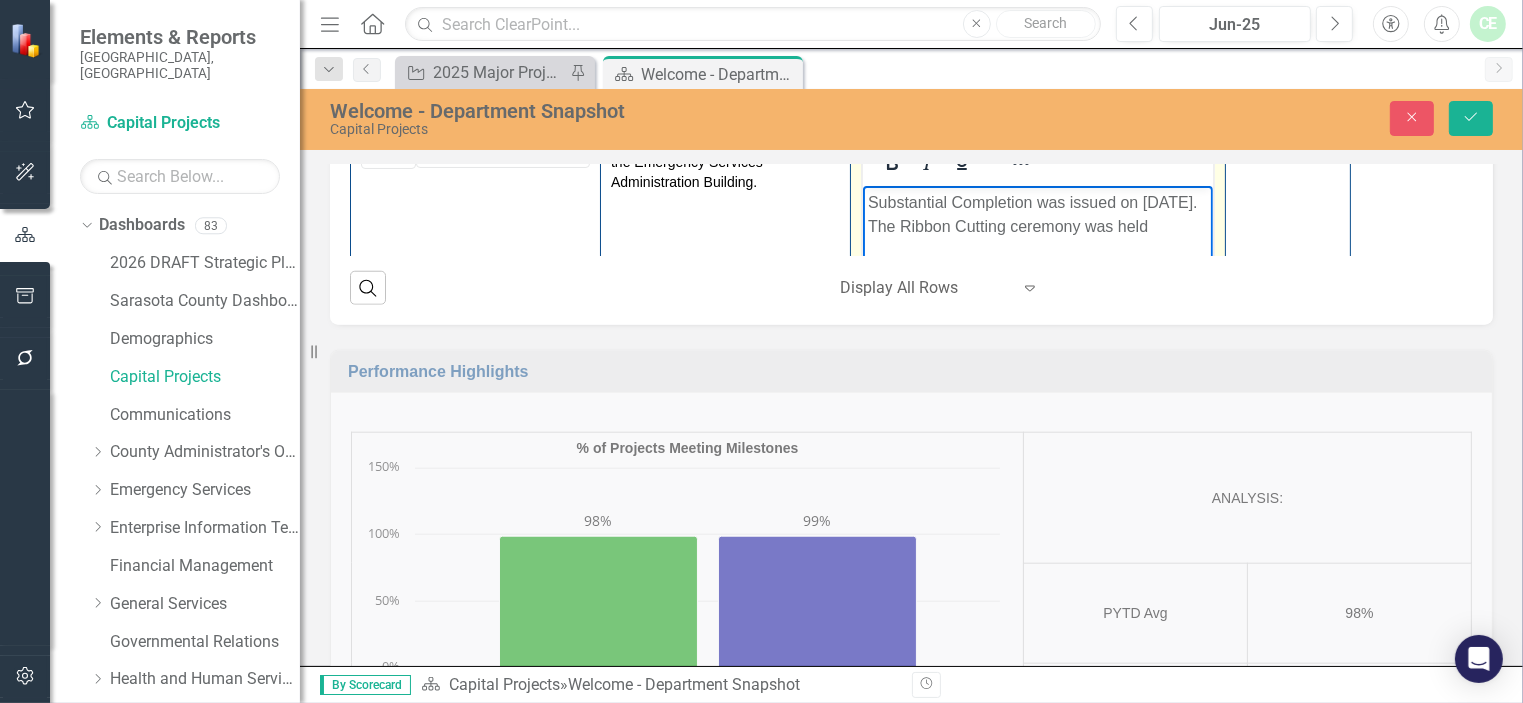 scroll, scrollTop: 16, scrollLeft: 0, axis: vertical 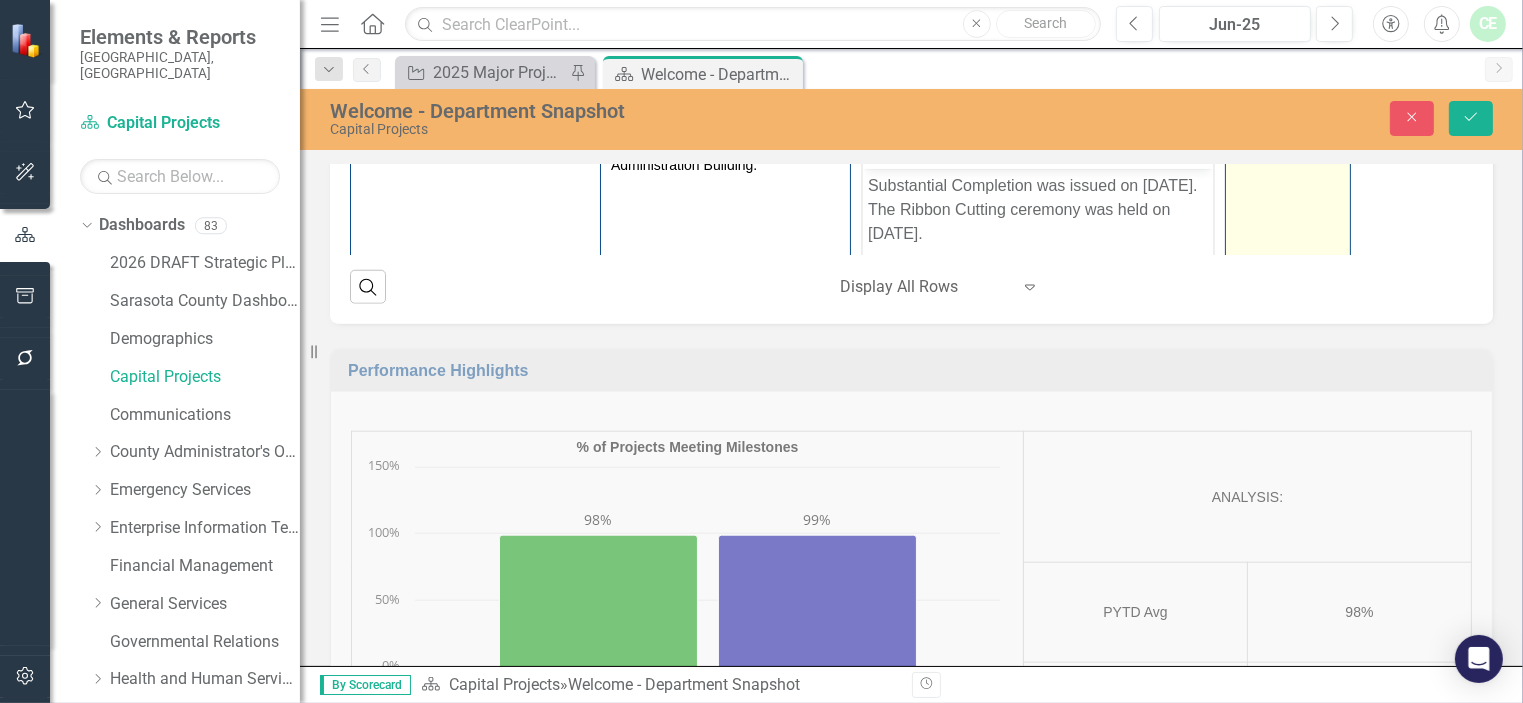 click on "0 %" at bounding box center [1288, 125] 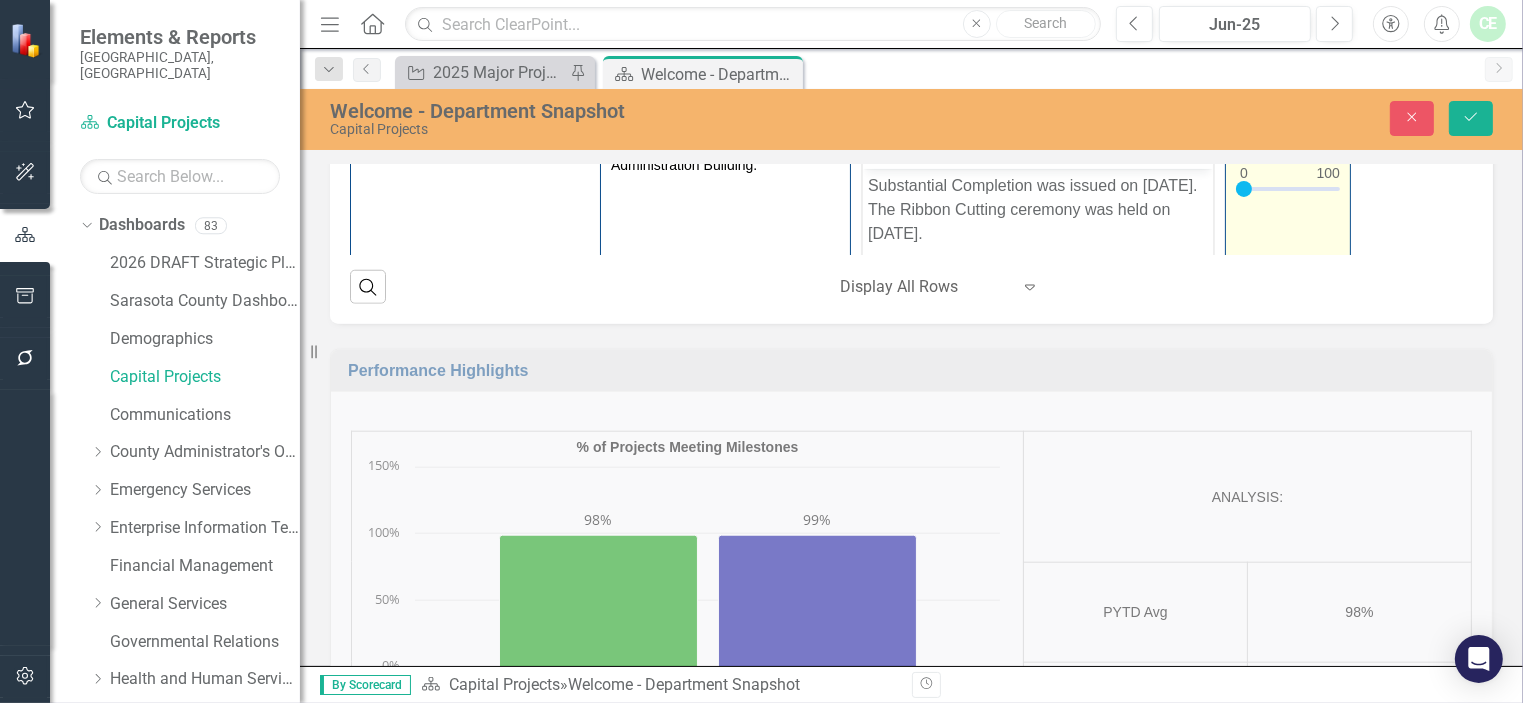 click on "0" at bounding box center (1288, 133) 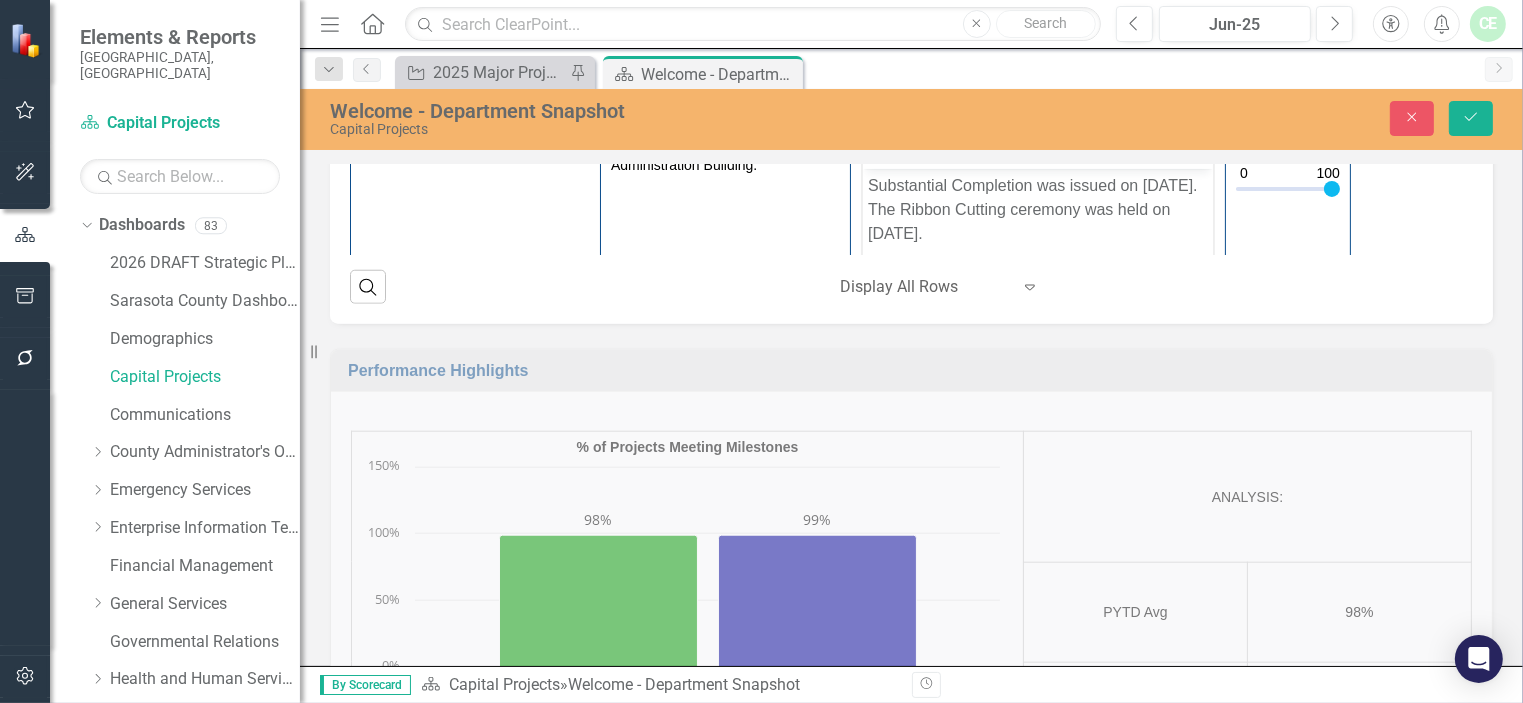 type on "100" 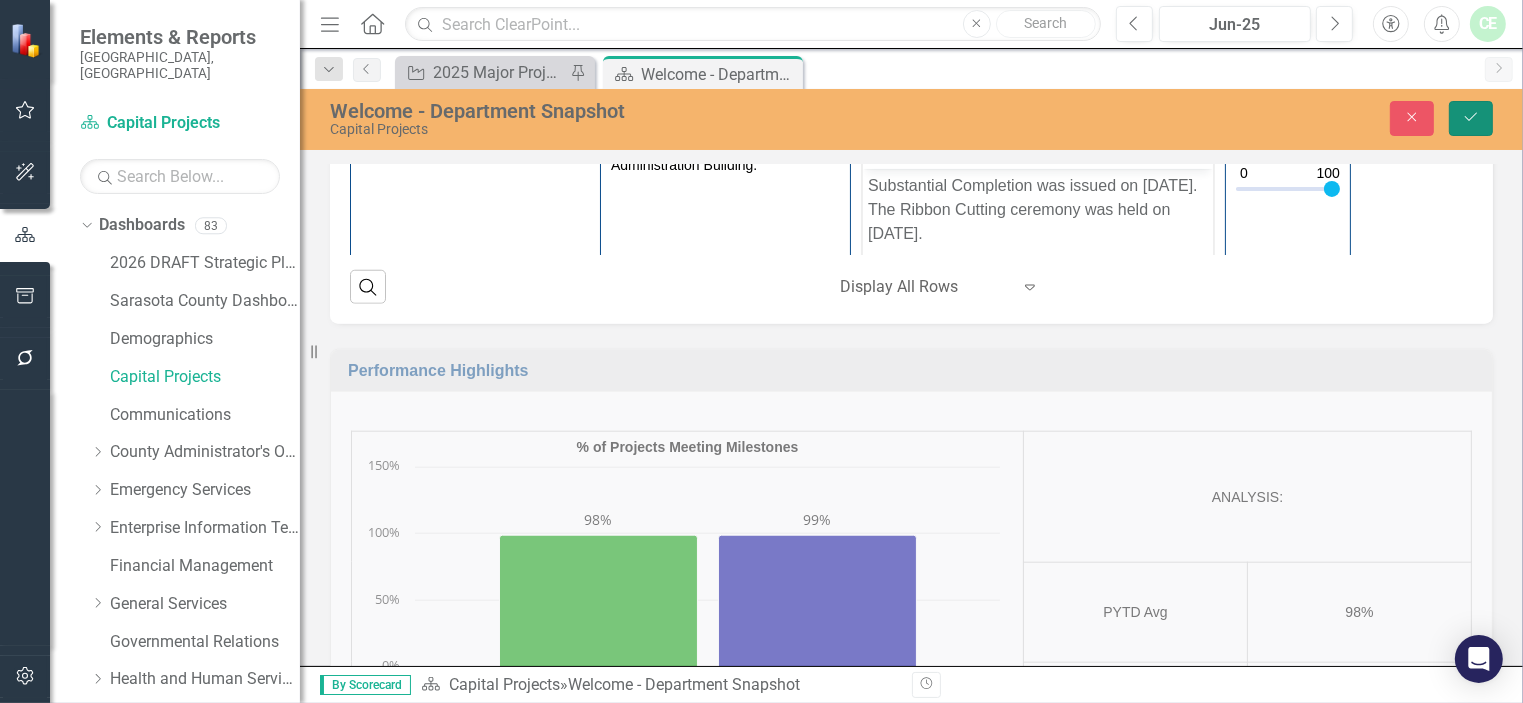 click on "Save" 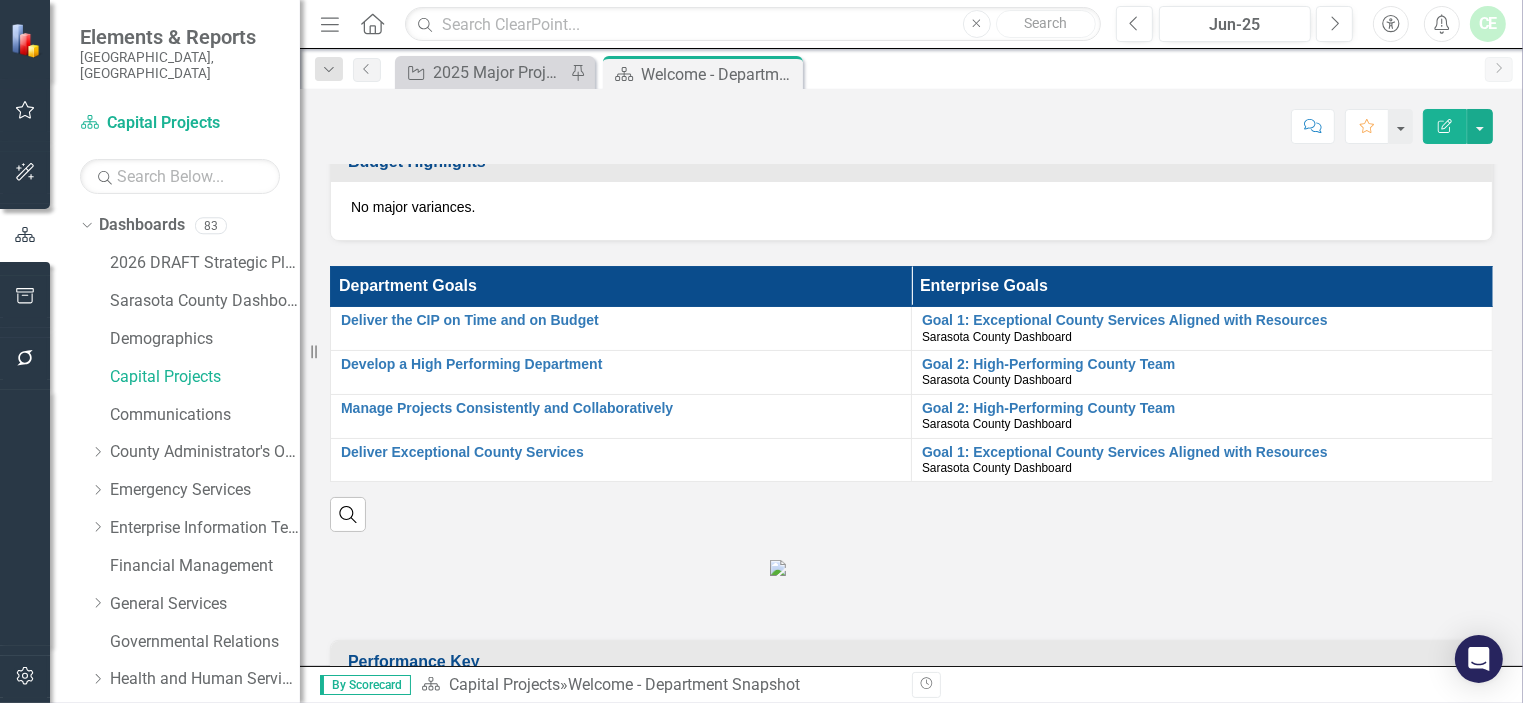 scroll, scrollTop: 960, scrollLeft: 0, axis: vertical 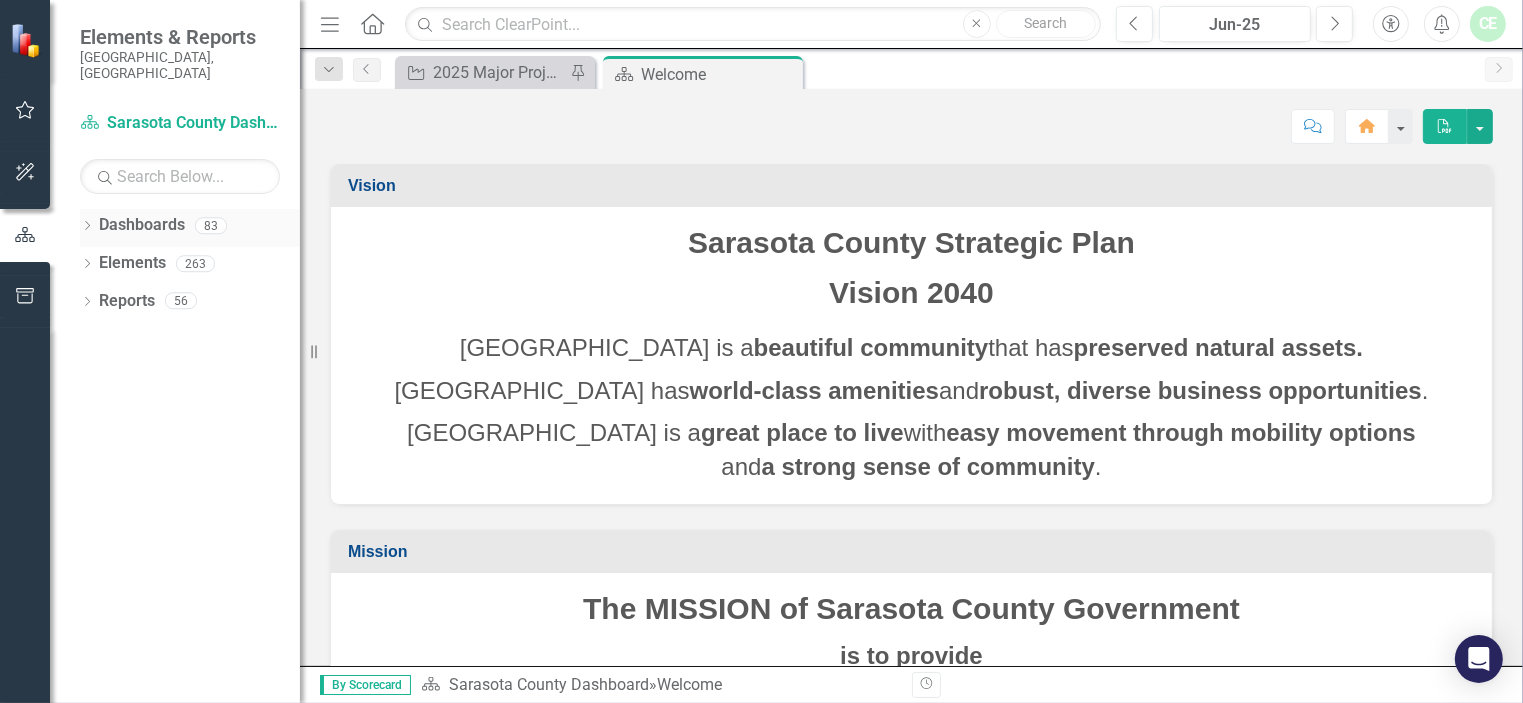click on "Dropdown" 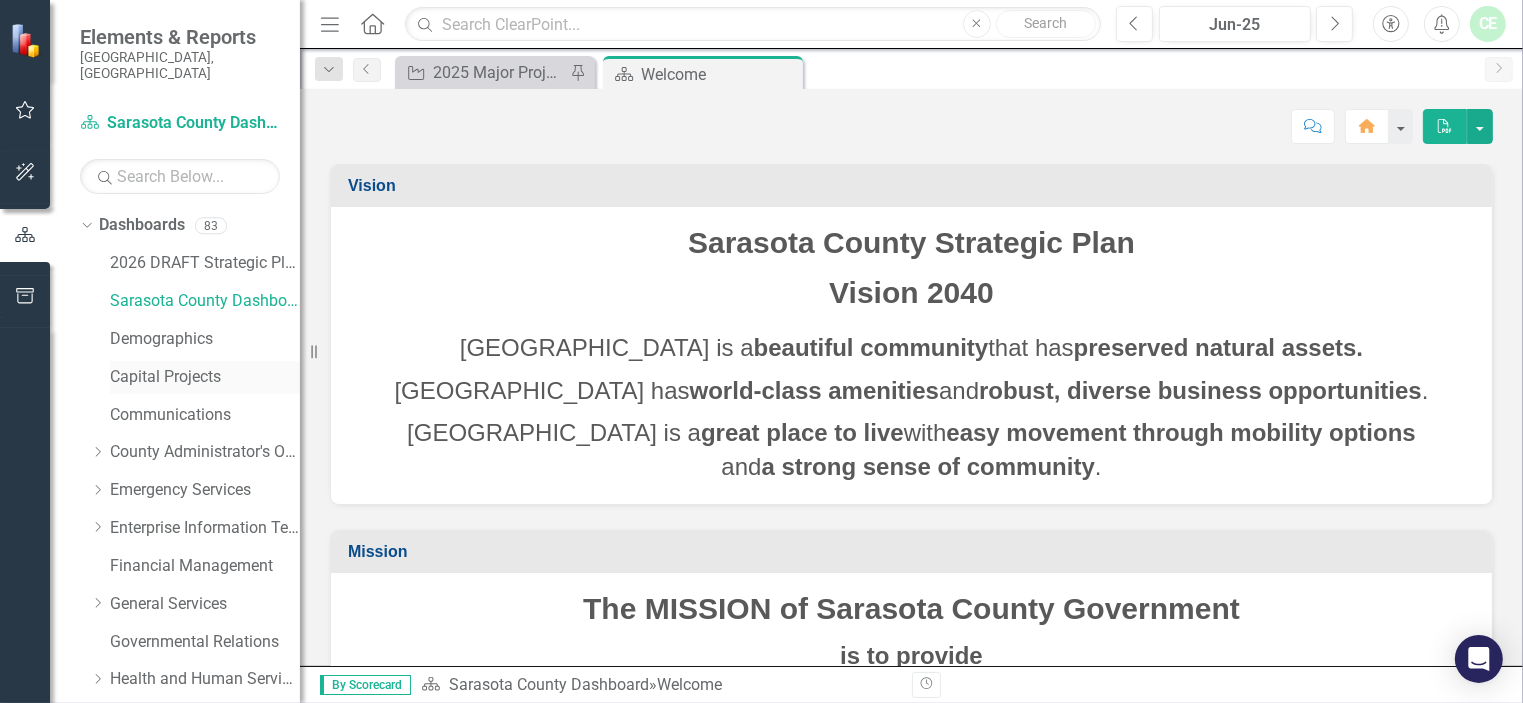 click on "Capital Projects" at bounding box center (205, 377) 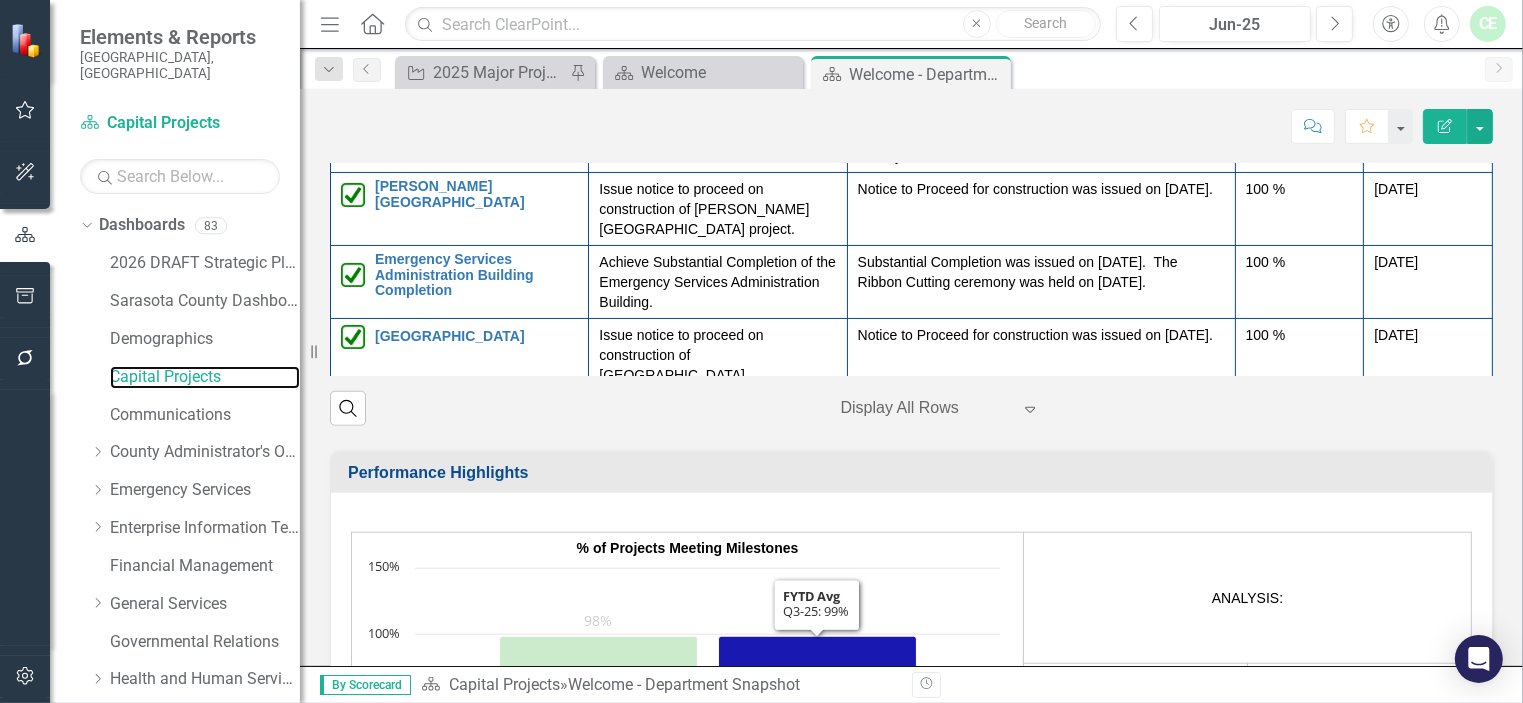 scroll, scrollTop: 1839, scrollLeft: 0, axis: vertical 